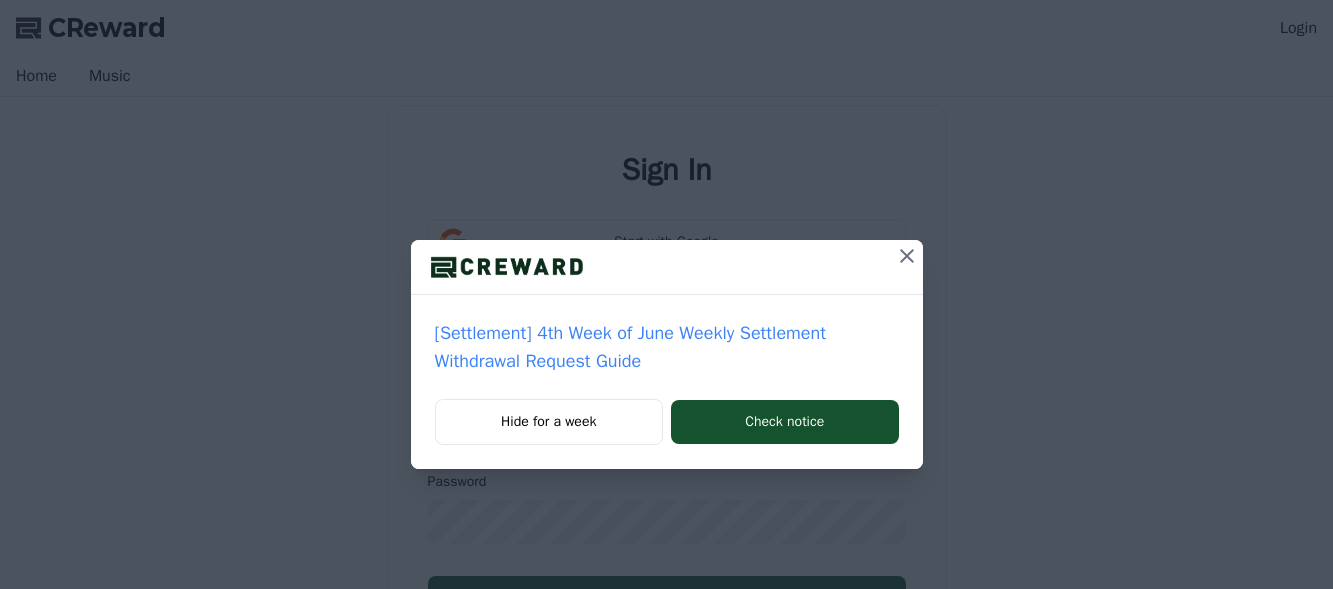 scroll, scrollTop: 0, scrollLeft: 0, axis: both 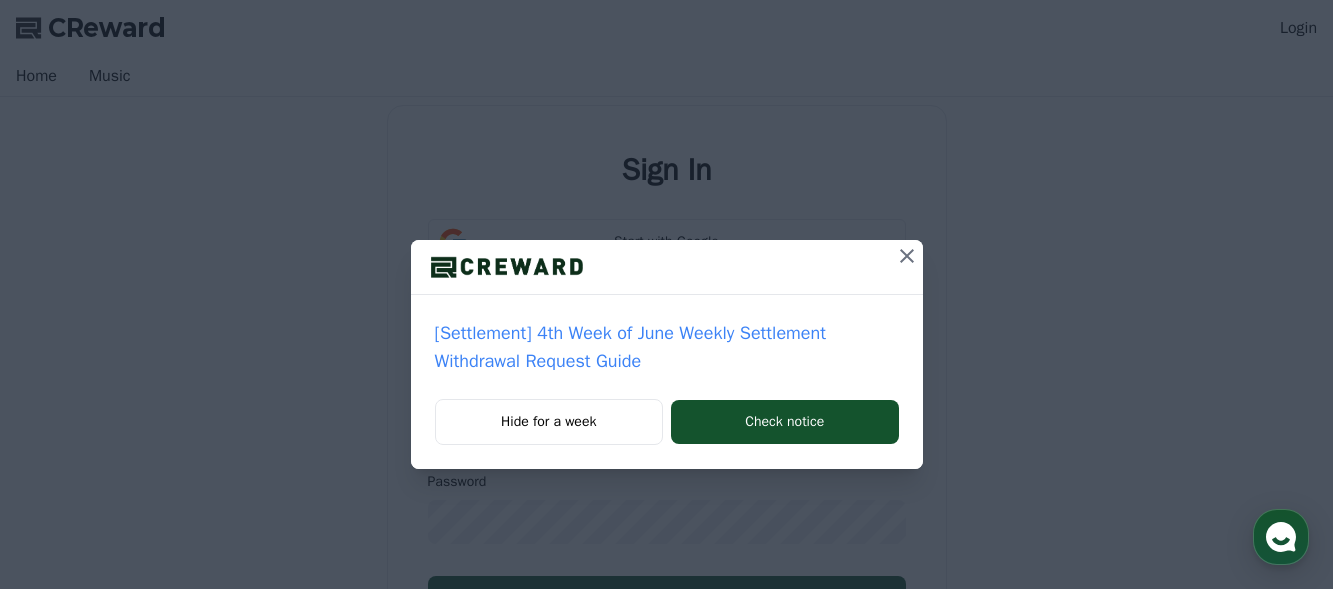 click 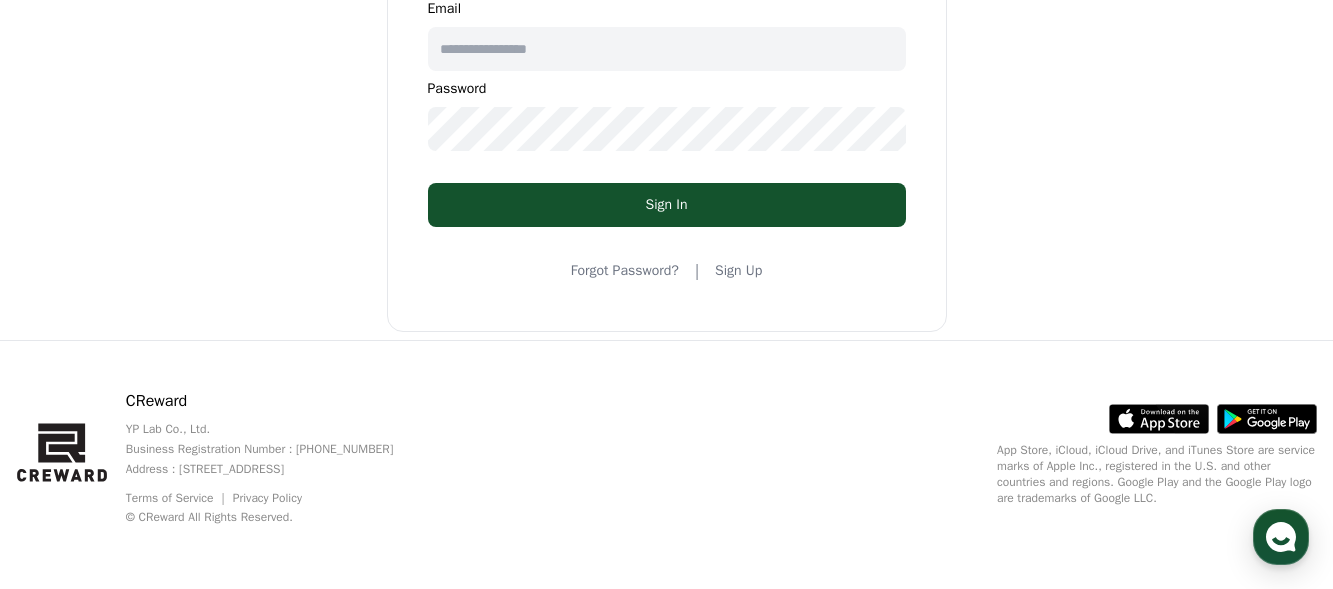 scroll, scrollTop: 0, scrollLeft: 0, axis: both 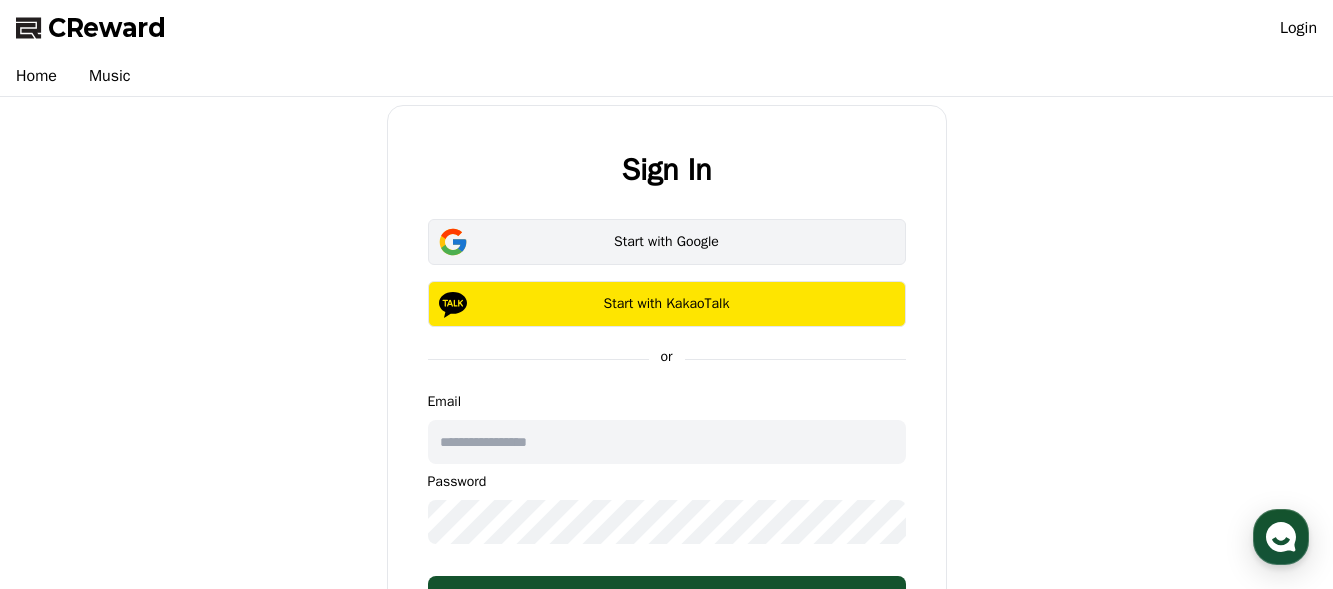 click on "Start with Google" at bounding box center [667, 242] 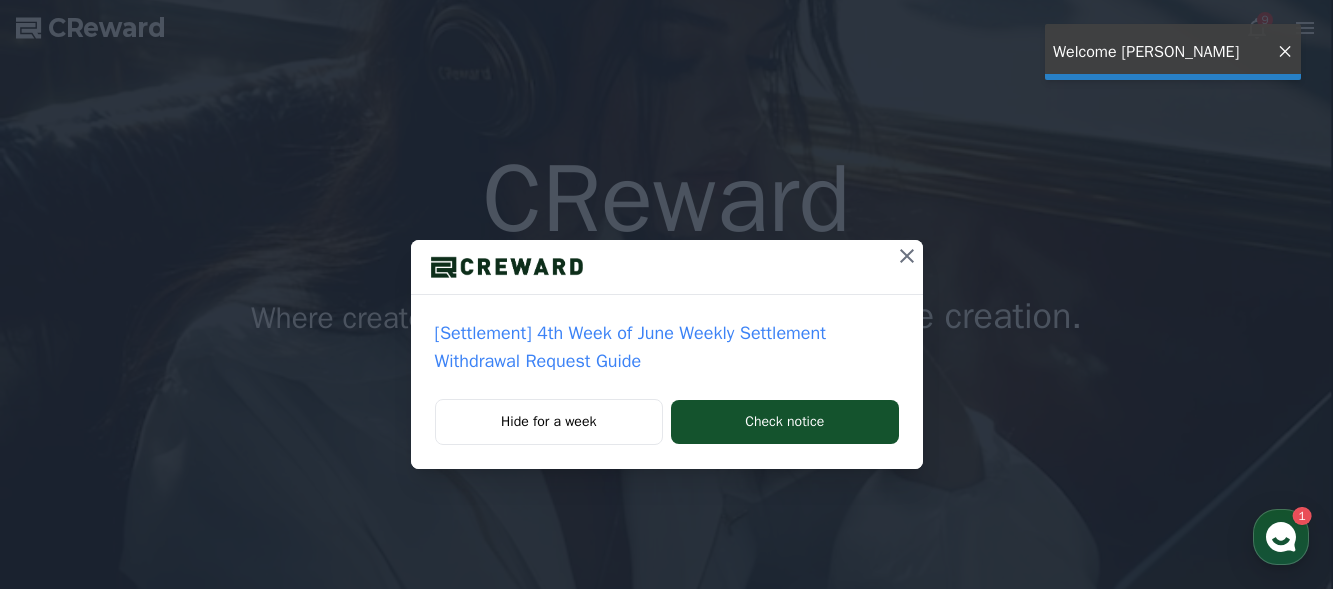 scroll, scrollTop: 0, scrollLeft: 0, axis: both 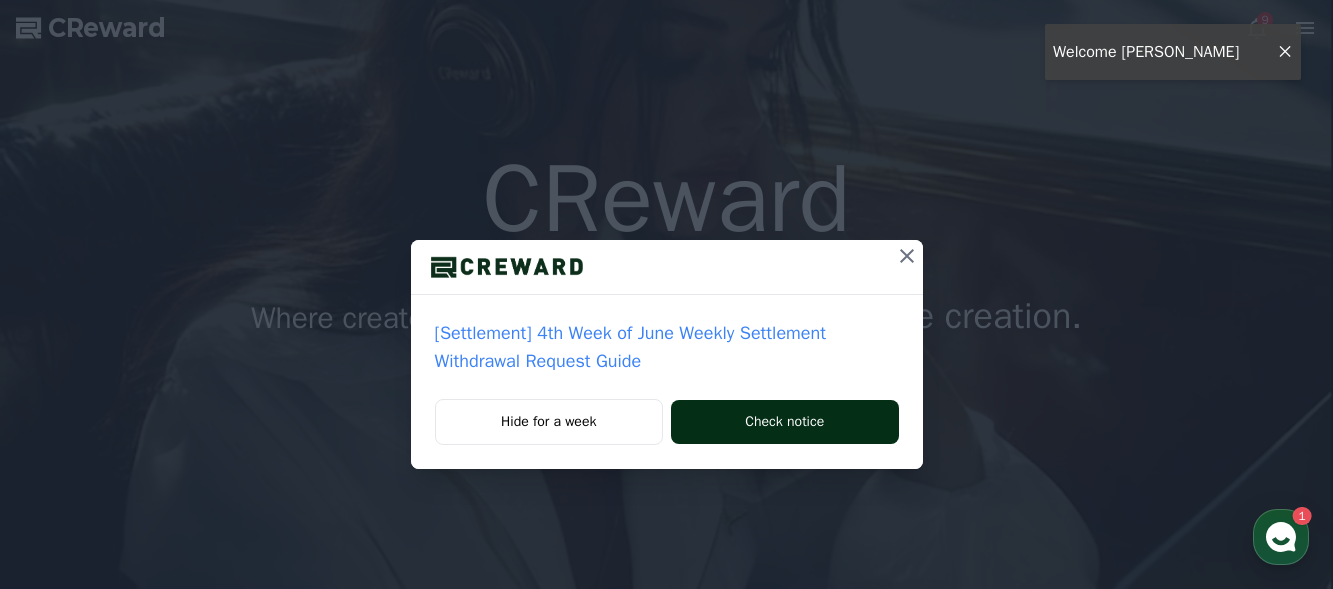 click on "Check notice" at bounding box center (784, 422) 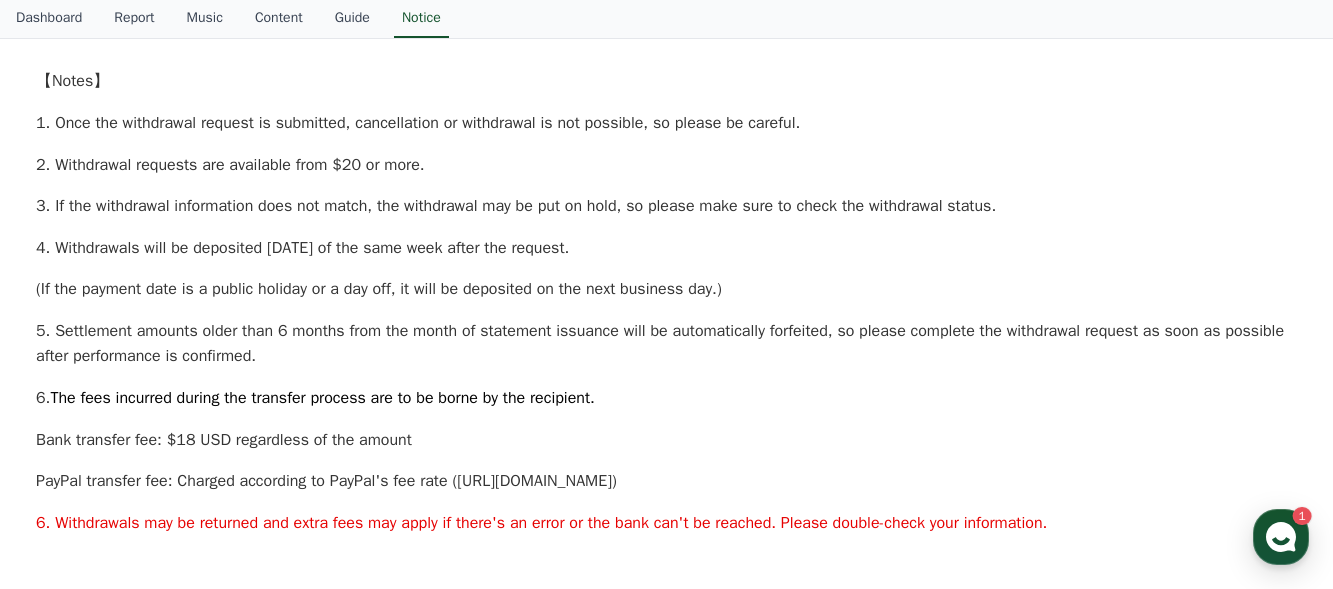 scroll, scrollTop: 400, scrollLeft: 0, axis: vertical 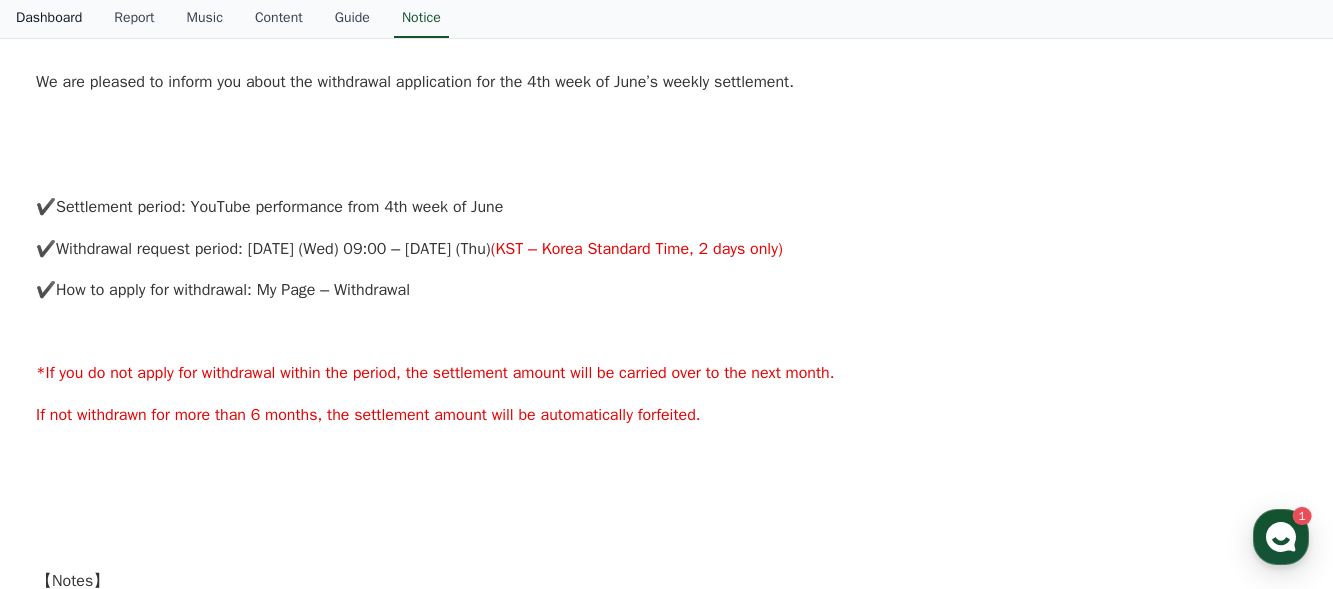 click on "Dashboard" at bounding box center [49, 19] 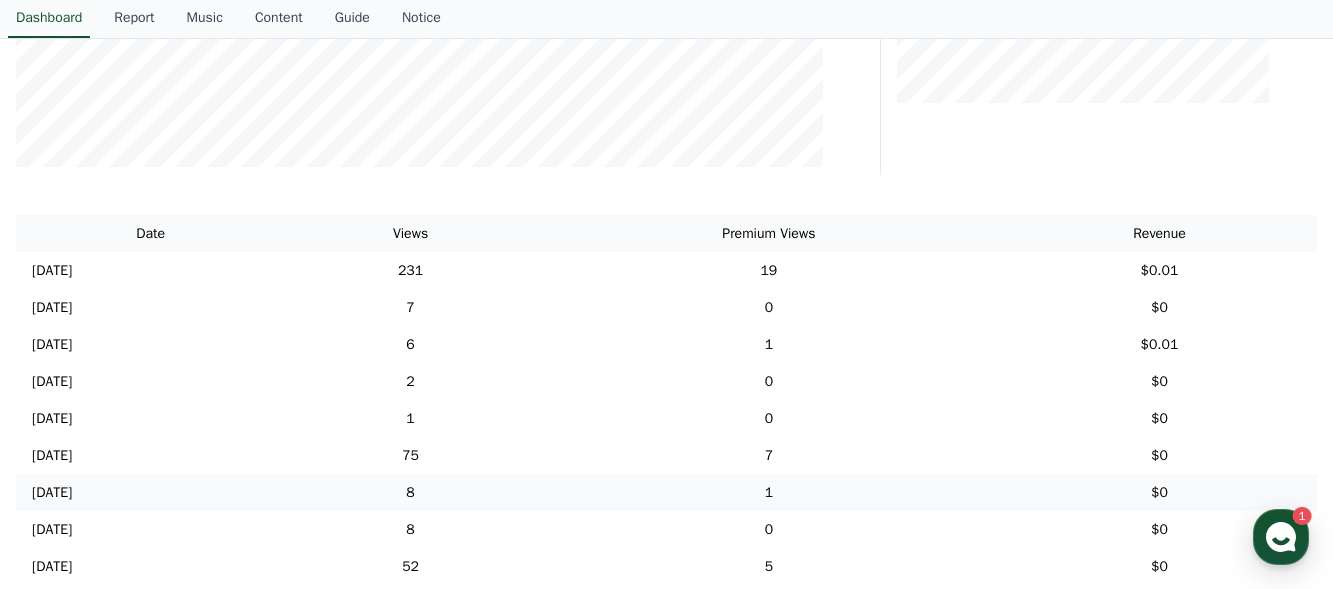 scroll, scrollTop: 700, scrollLeft: 0, axis: vertical 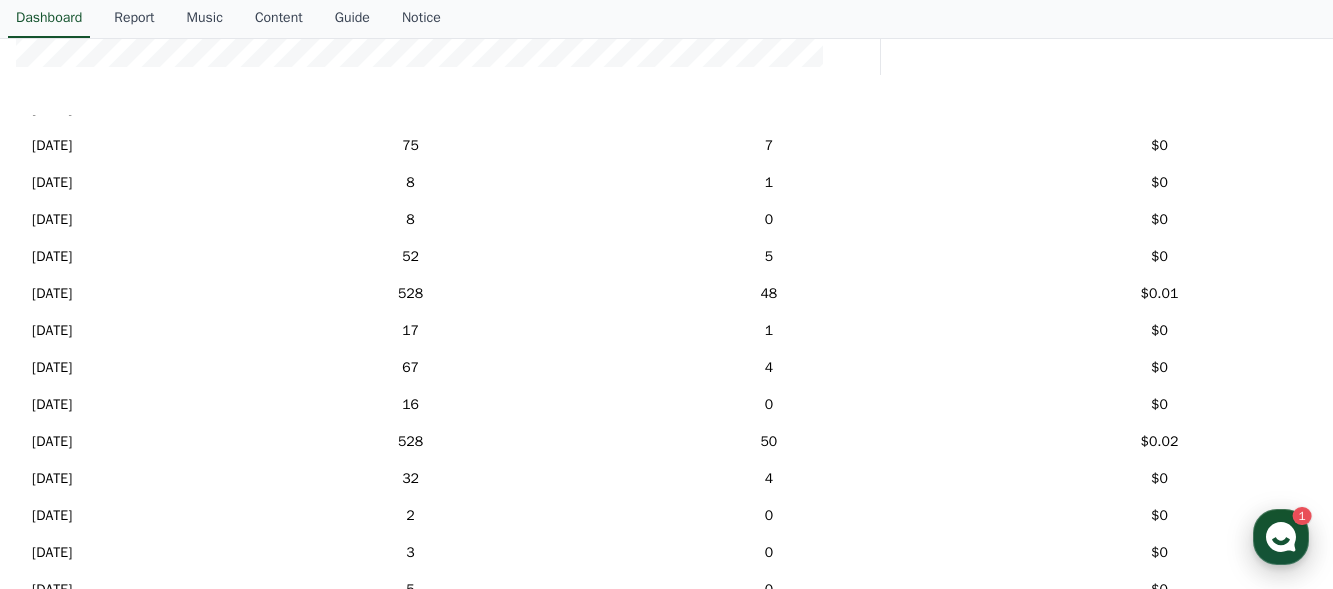 click 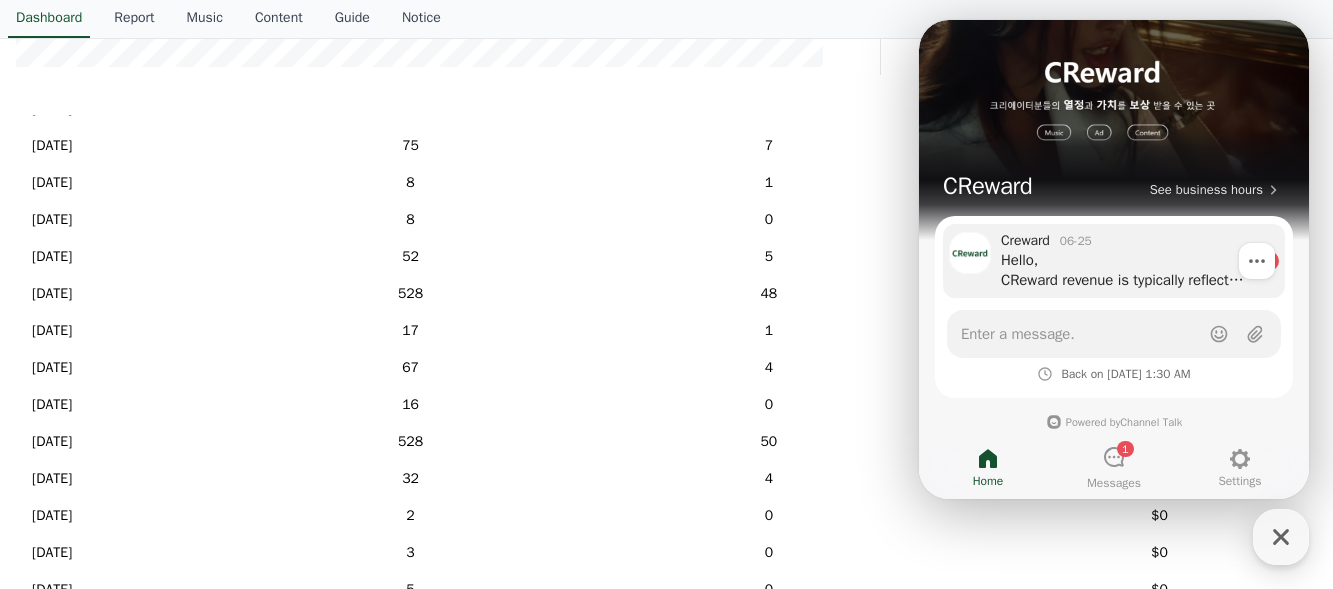 click on "Hello,
CReward revenue is typically reflected 2–3 days after the upload date.
Music revenue is calculated based on watch time from YouTube Premium subscribers—not general views—so even with the same number of views, the earnings may differ.
Also, while YouTube changed its view count display method from valid views to impression-based counts starting April 1st, music revenue is still calculated based on valid views.
For this reason, CReward continues to display data based on valid views, as it was before the change.
You can check valid views for each video through Advanced Mode in YouTube Studio." at bounding box center (1126, 270) 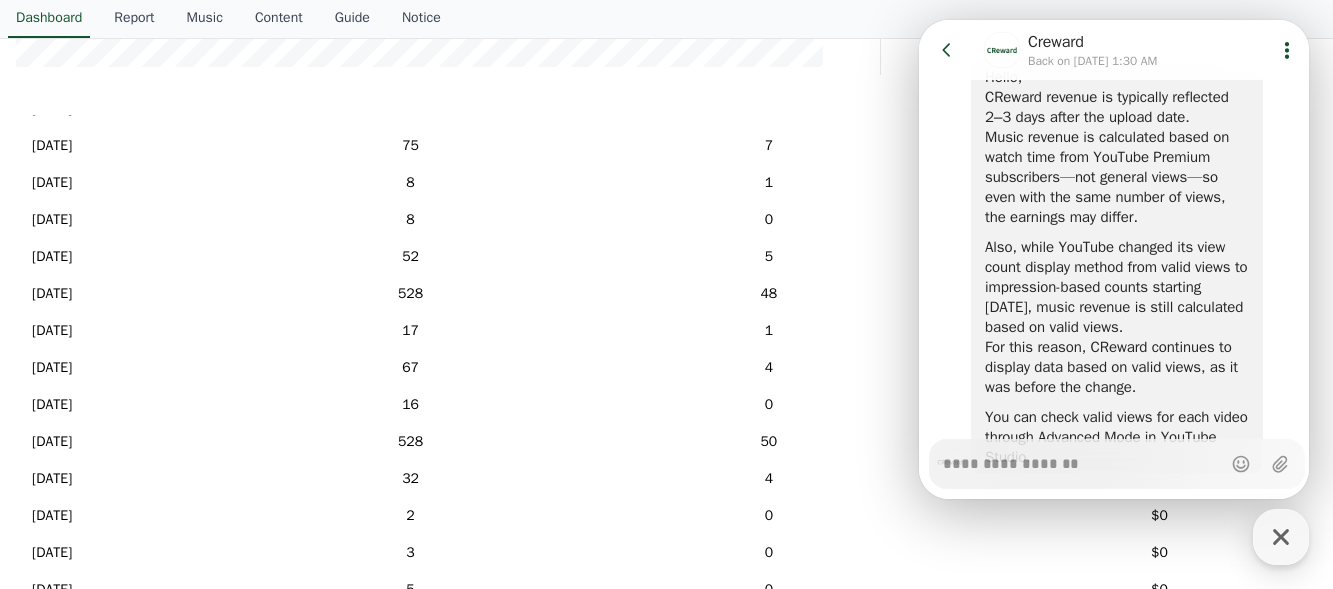scroll, scrollTop: 1171, scrollLeft: 0, axis: vertical 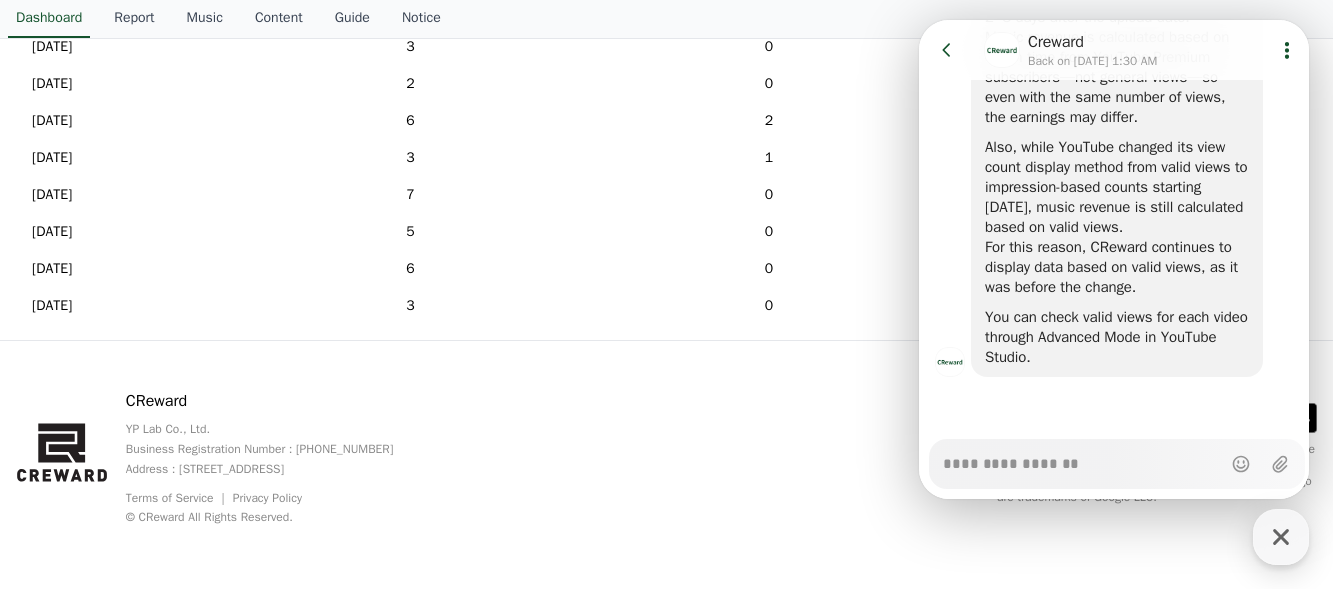 type on "*" 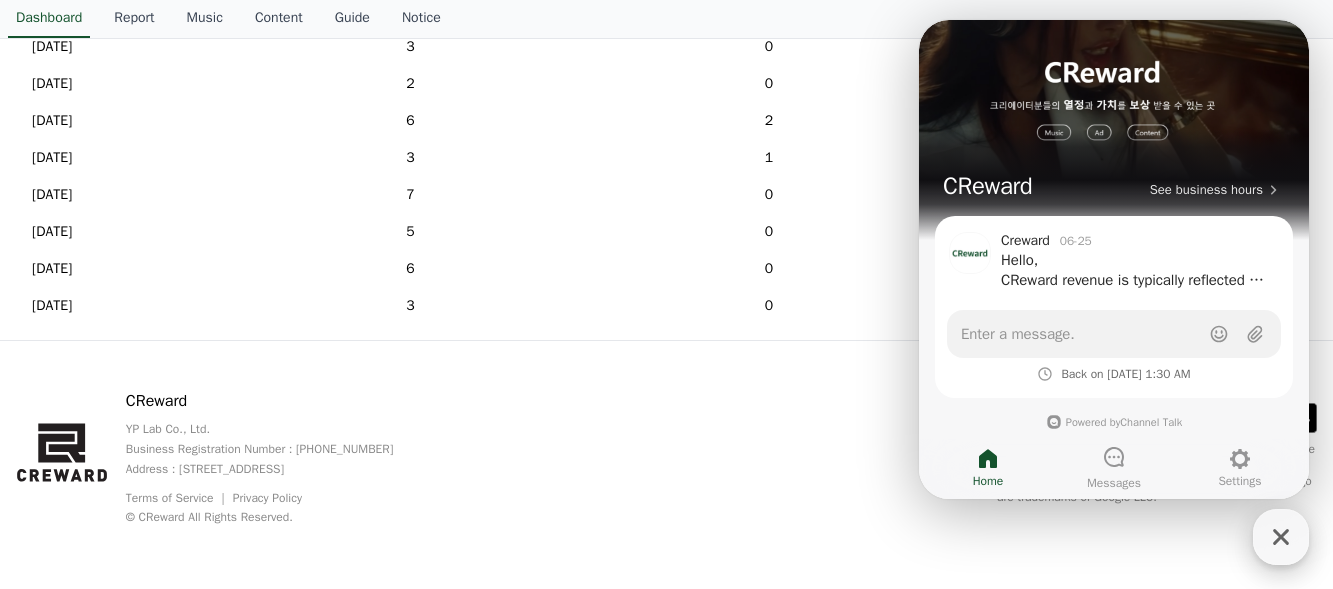 click 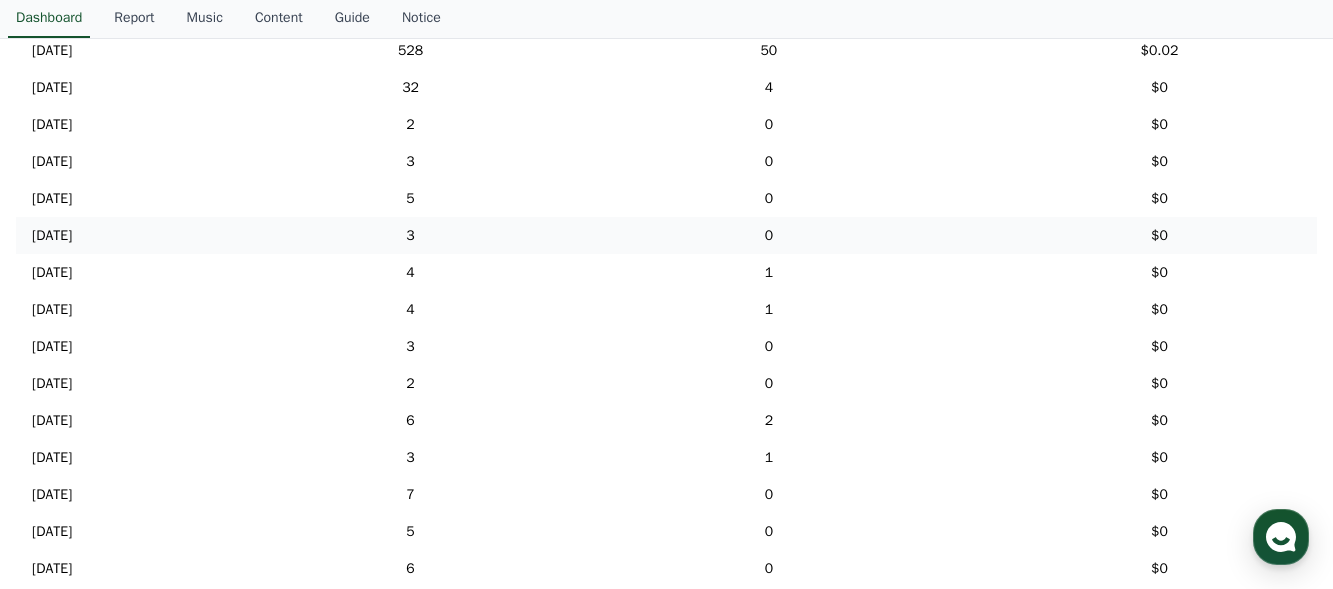 scroll, scrollTop: 991, scrollLeft: 0, axis: vertical 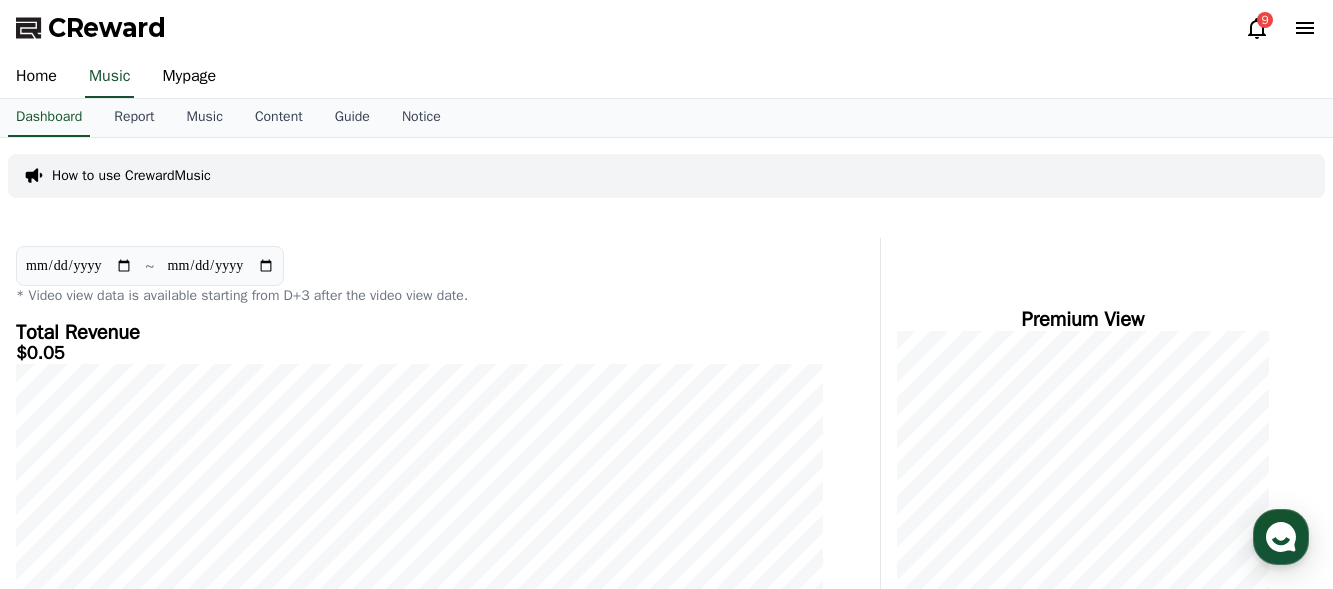 click on "**********" at bounding box center (79, 266) 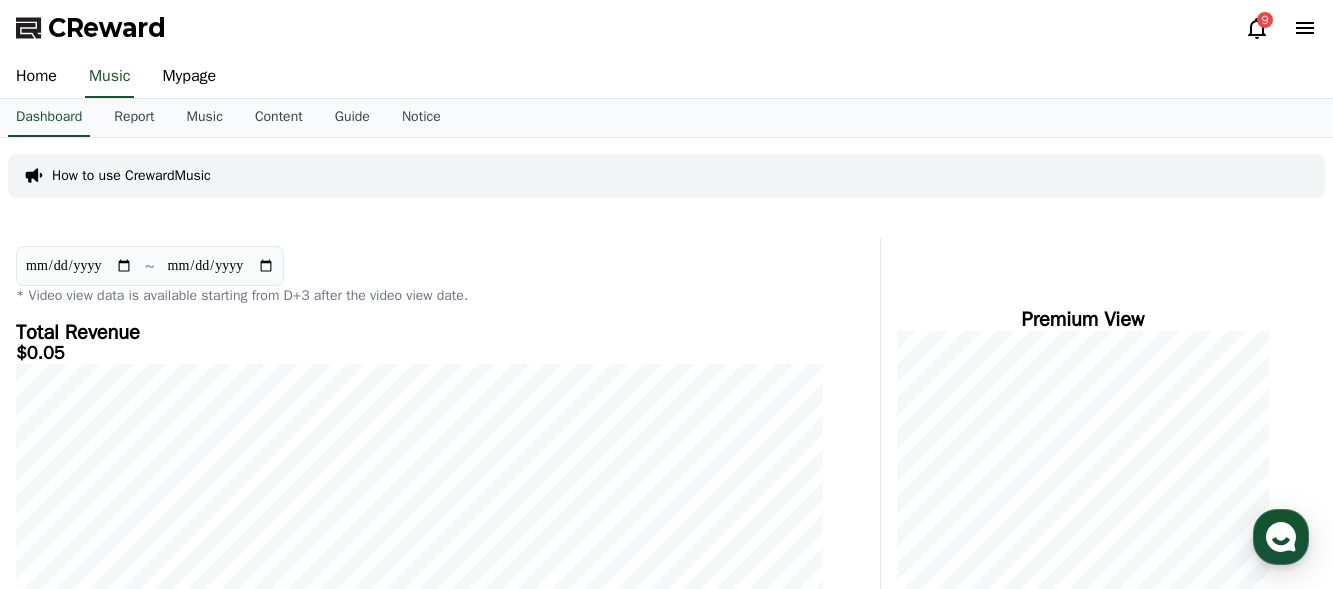 type on "**********" 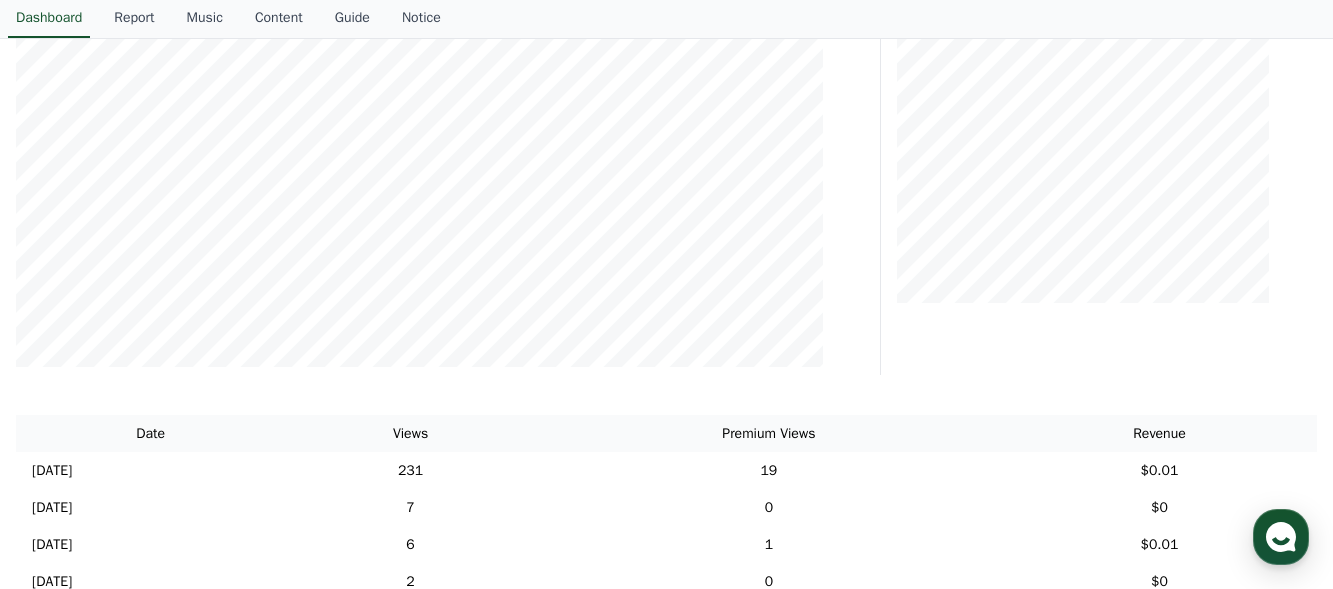 scroll, scrollTop: 900, scrollLeft: 0, axis: vertical 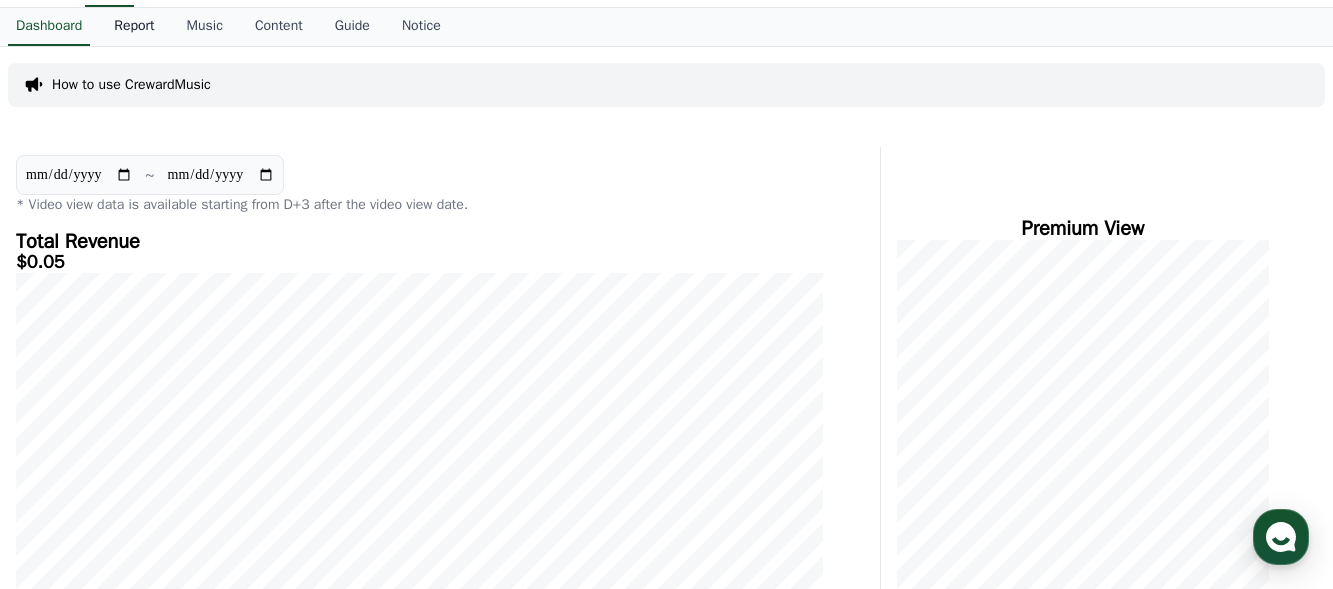 click on "Report" at bounding box center [134, 27] 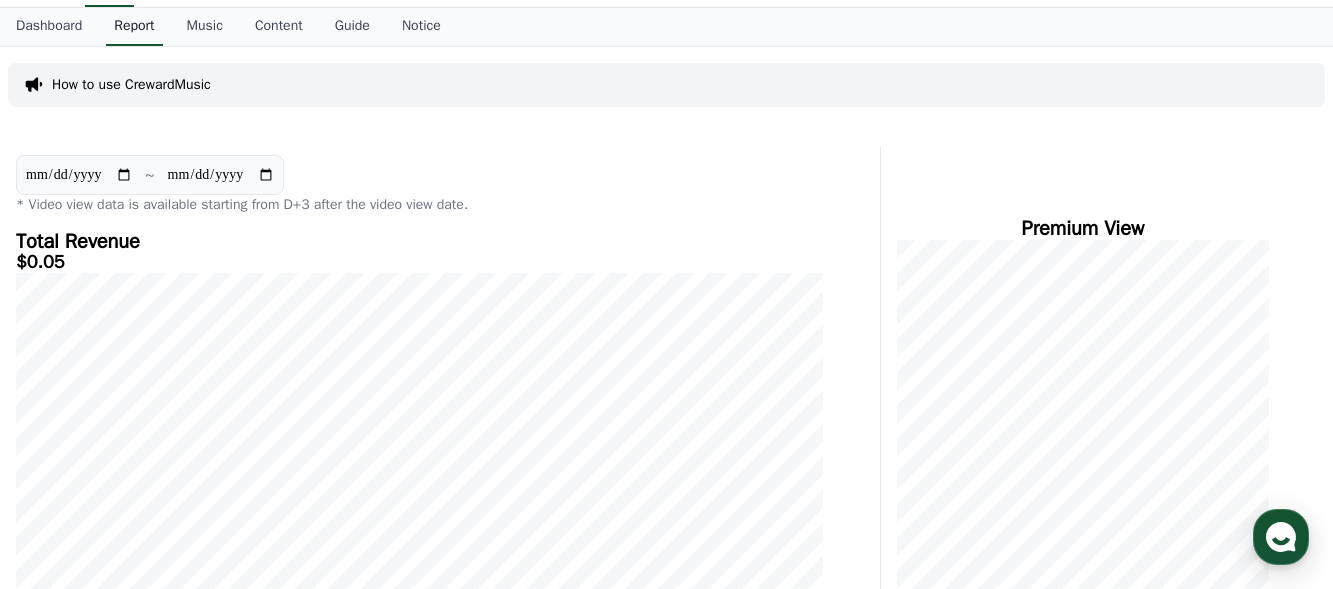 scroll, scrollTop: 0, scrollLeft: 0, axis: both 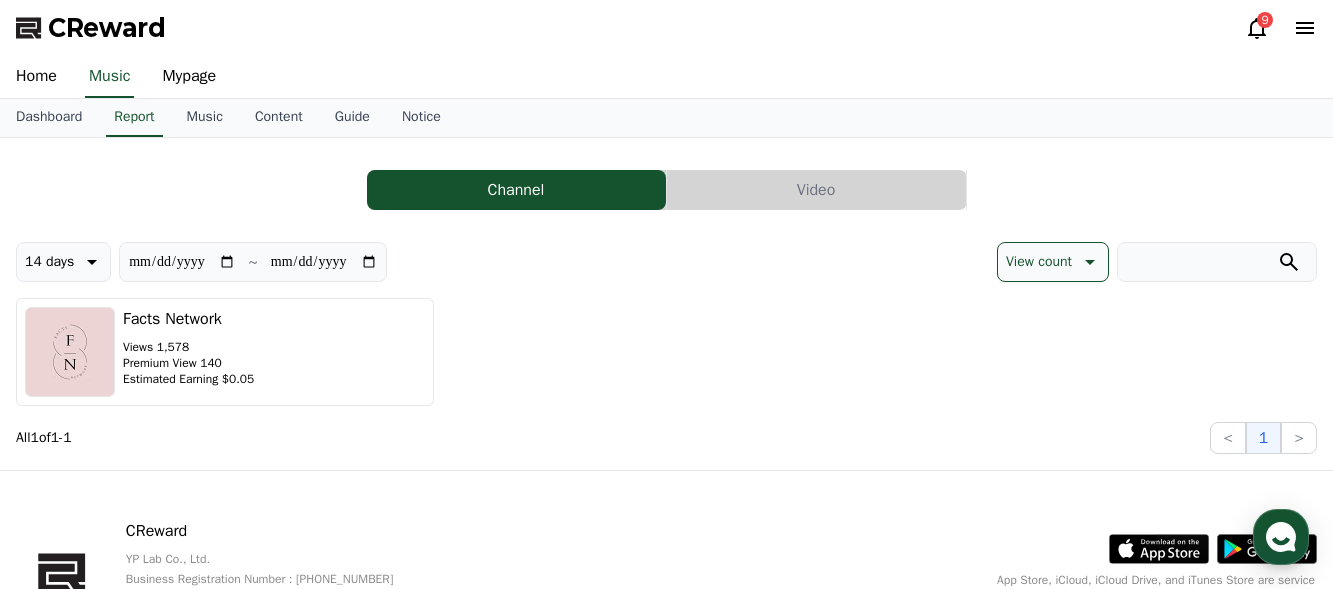 click 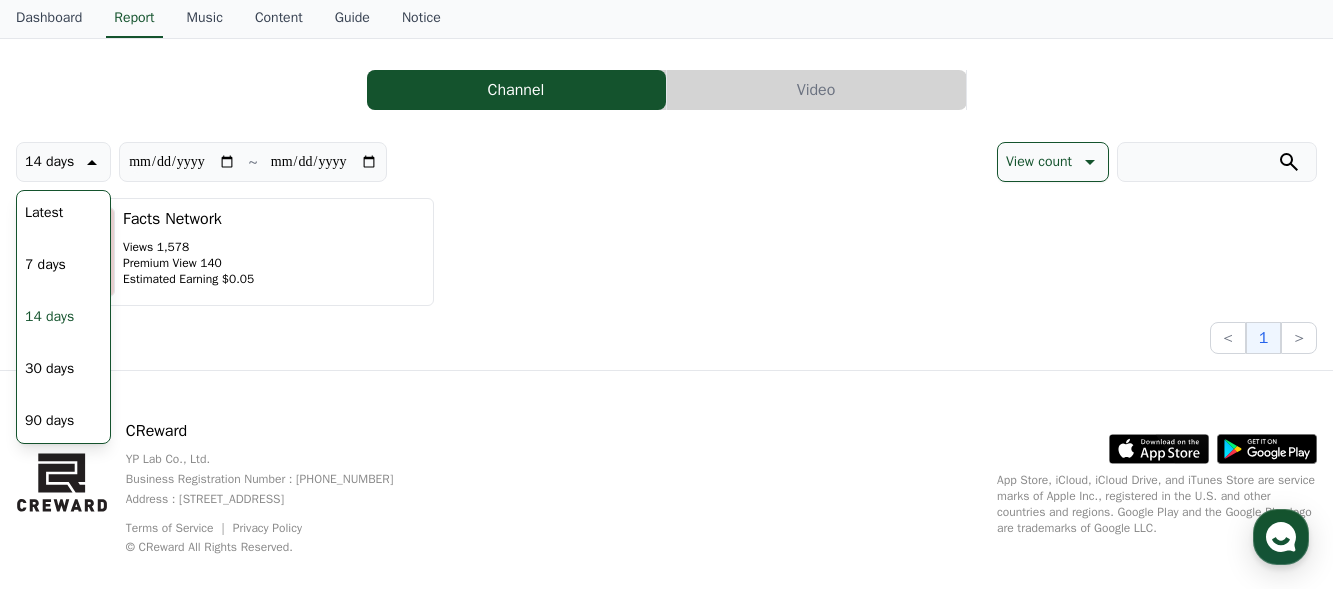scroll, scrollTop: 130, scrollLeft: 0, axis: vertical 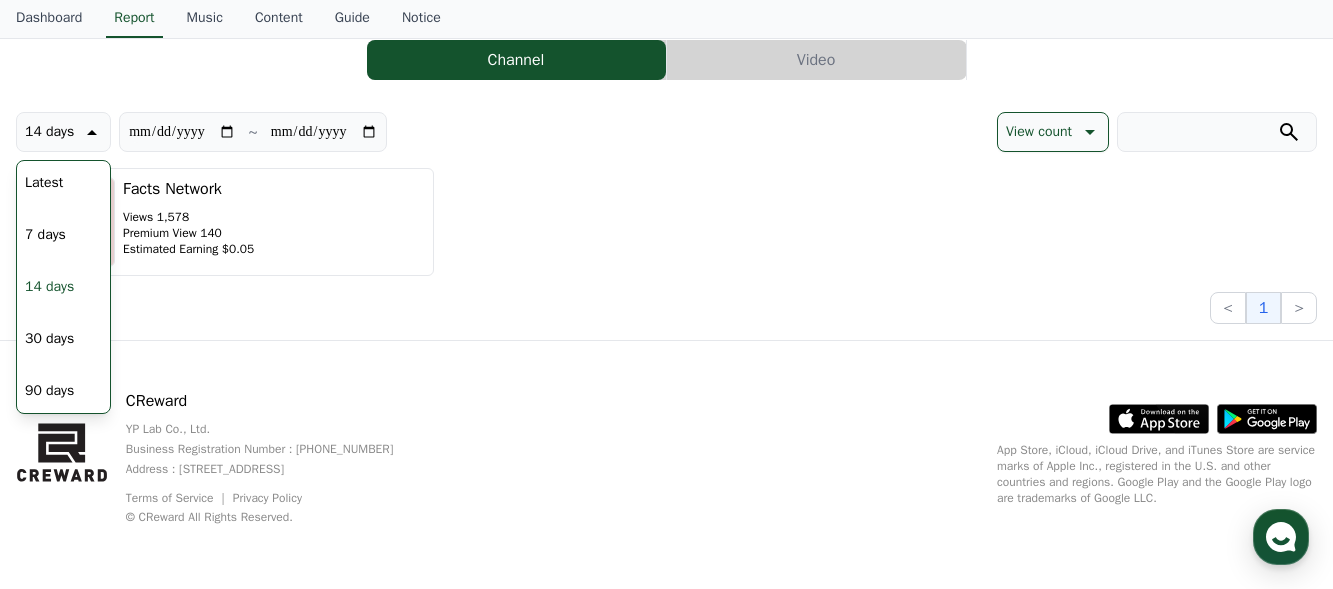 click on "90 days" at bounding box center (49, 391) 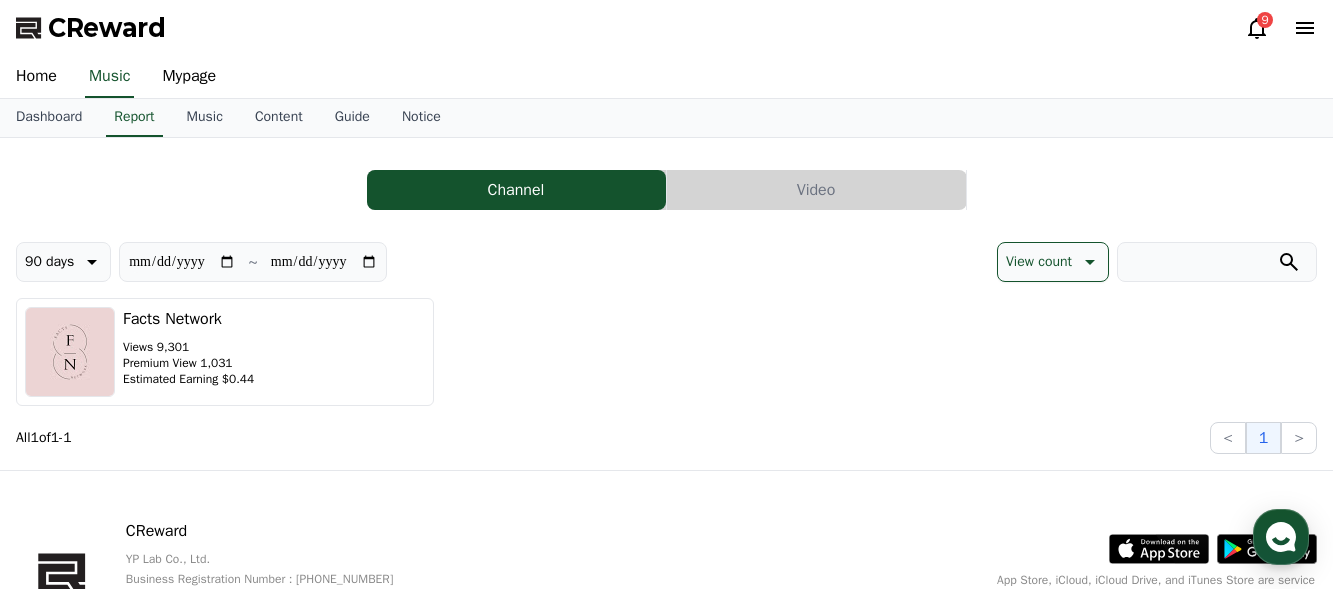 scroll, scrollTop: 130, scrollLeft: 0, axis: vertical 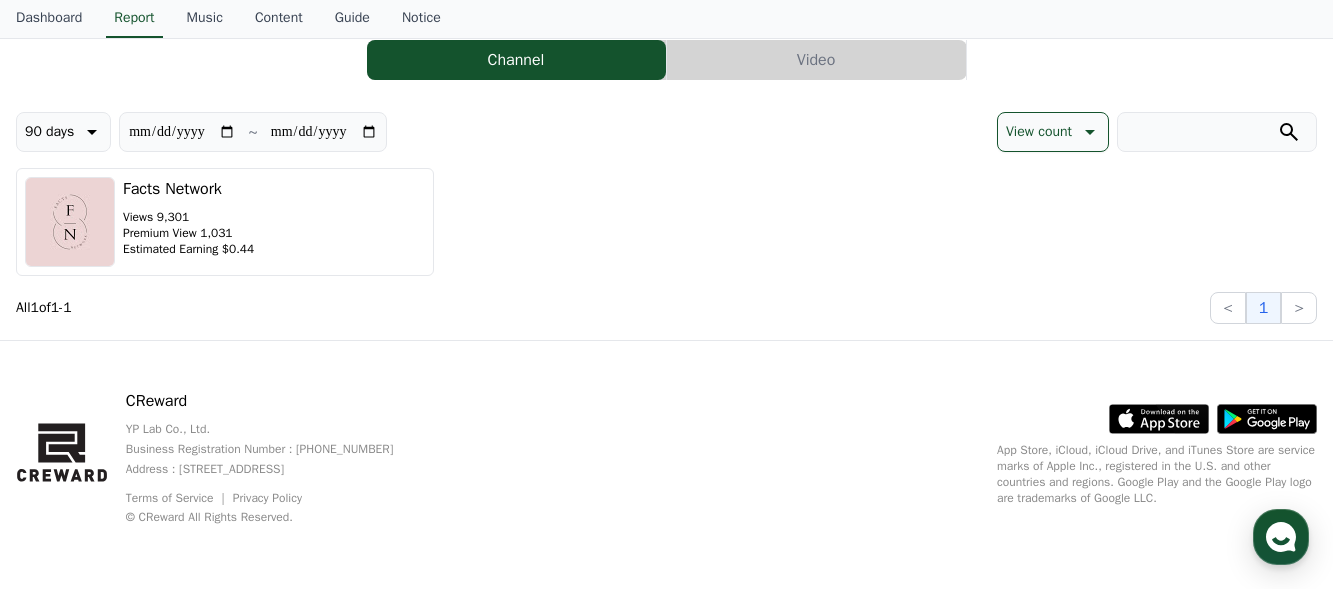 click 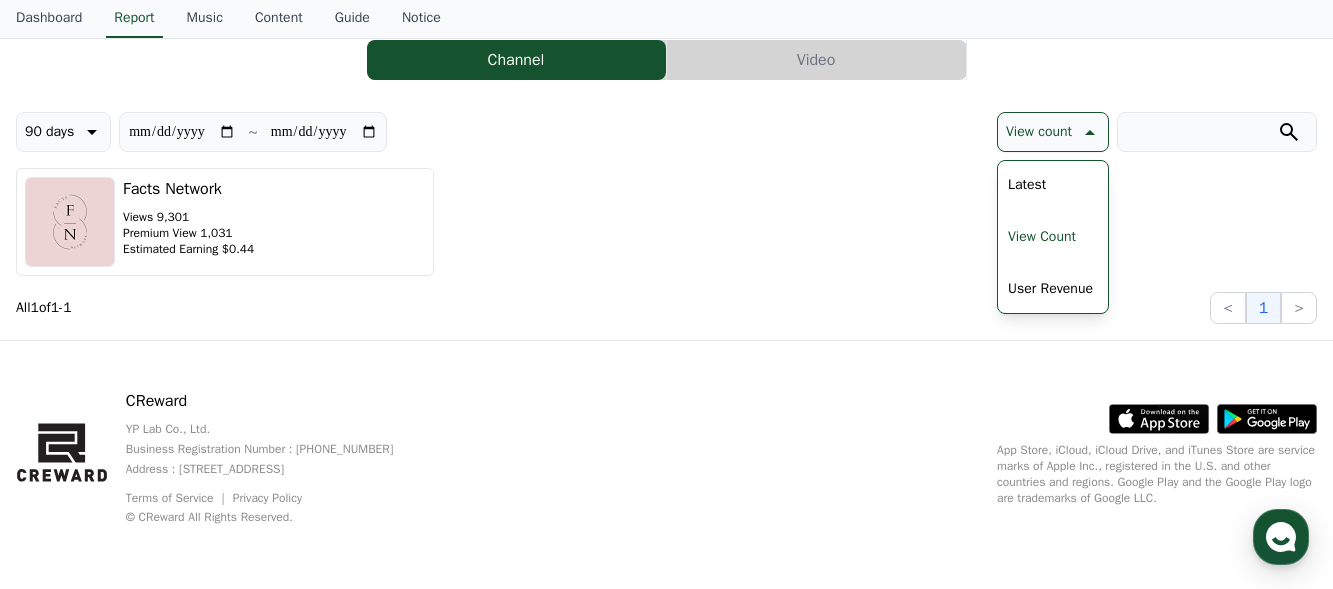 click on "User Revenue" at bounding box center (1050, 289) 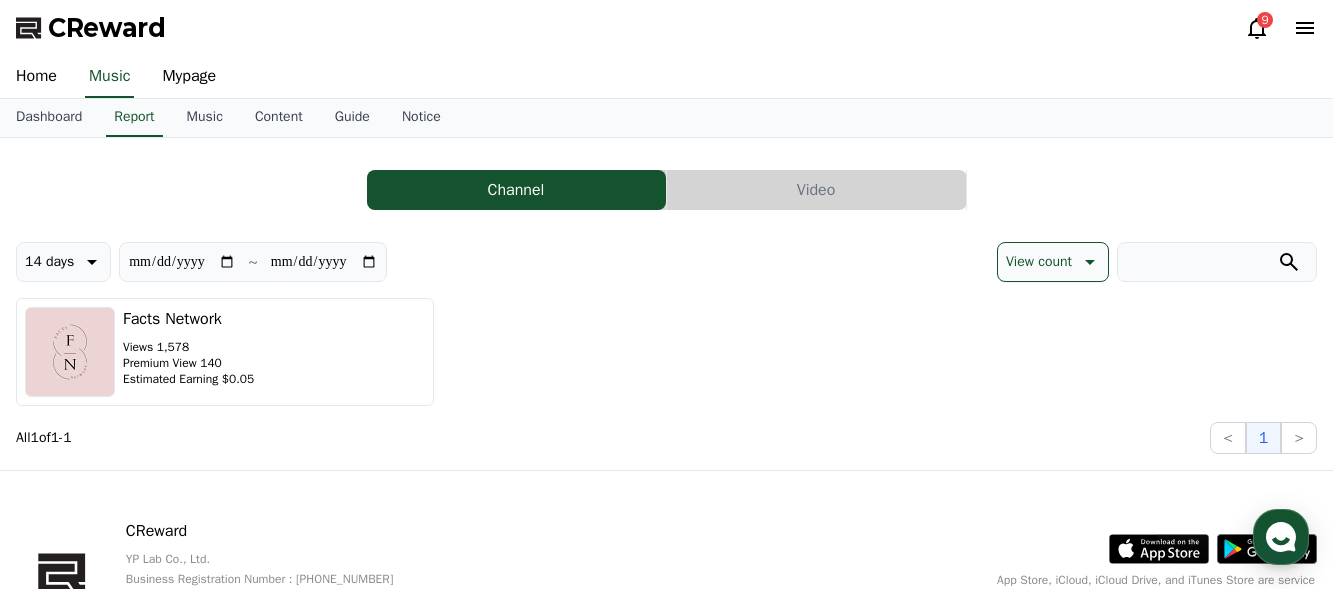 scroll, scrollTop: 100, scrollLeft: 0, axis: vertical 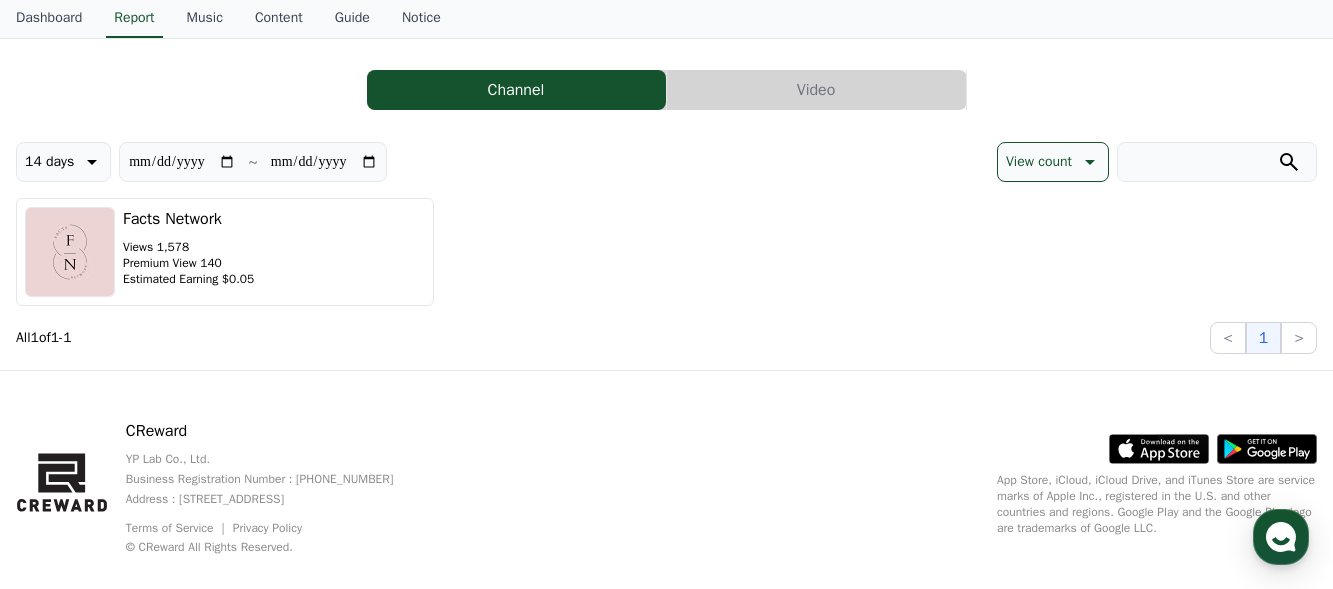 click on "14 days" at bounding box center (63, 162) 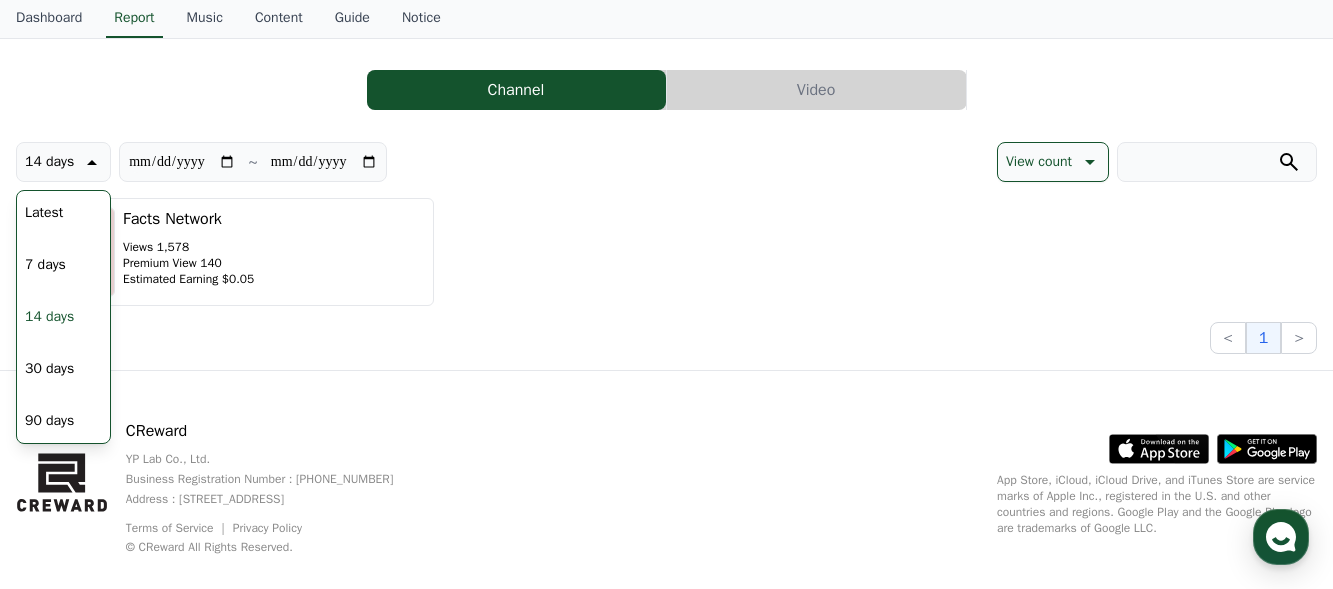 click on "90 days" at bounding box center (49, 421) 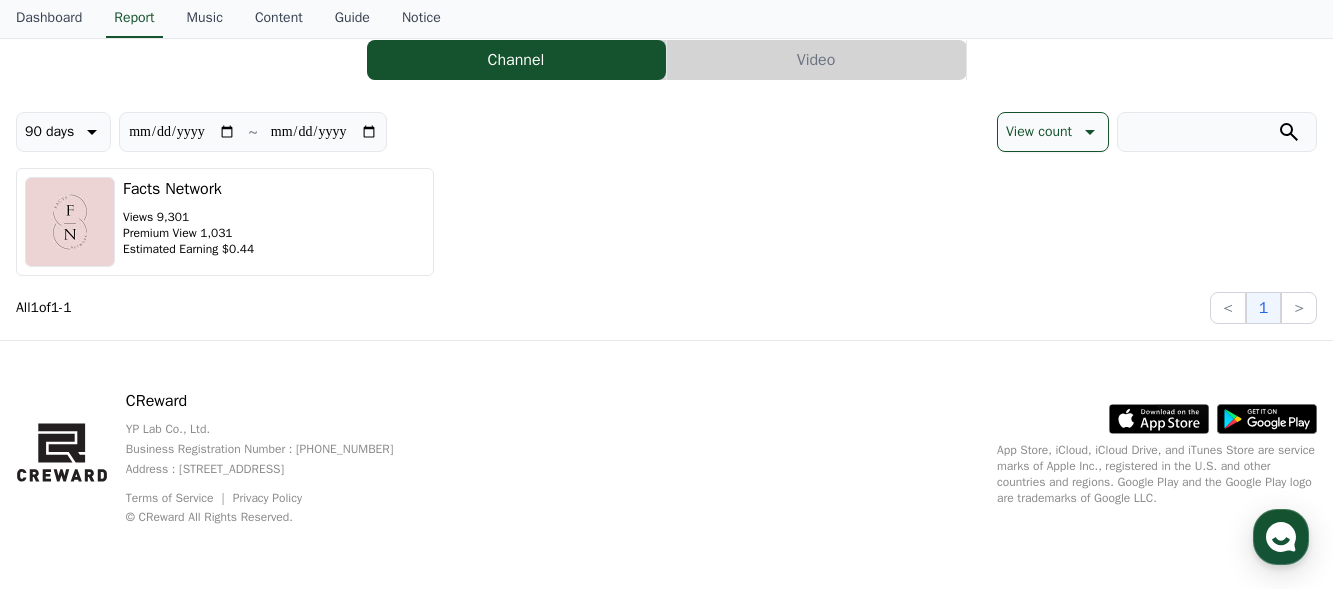 scroll, scrollTop: 0, scrollLeft: 0, axis: both 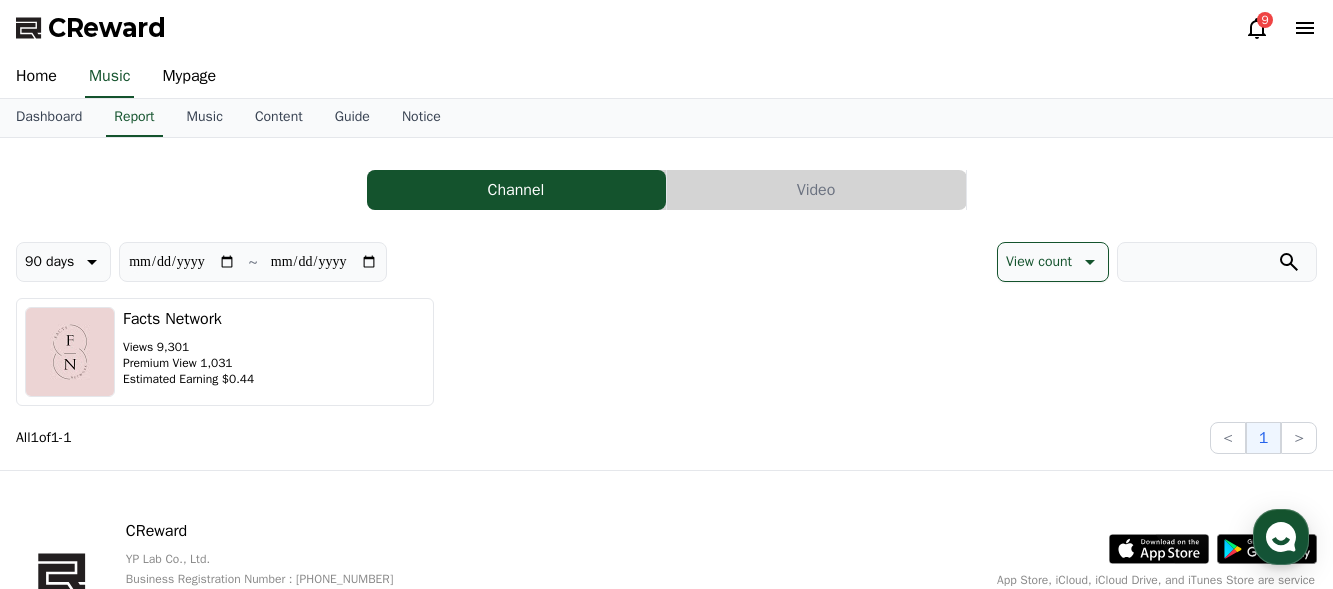 click 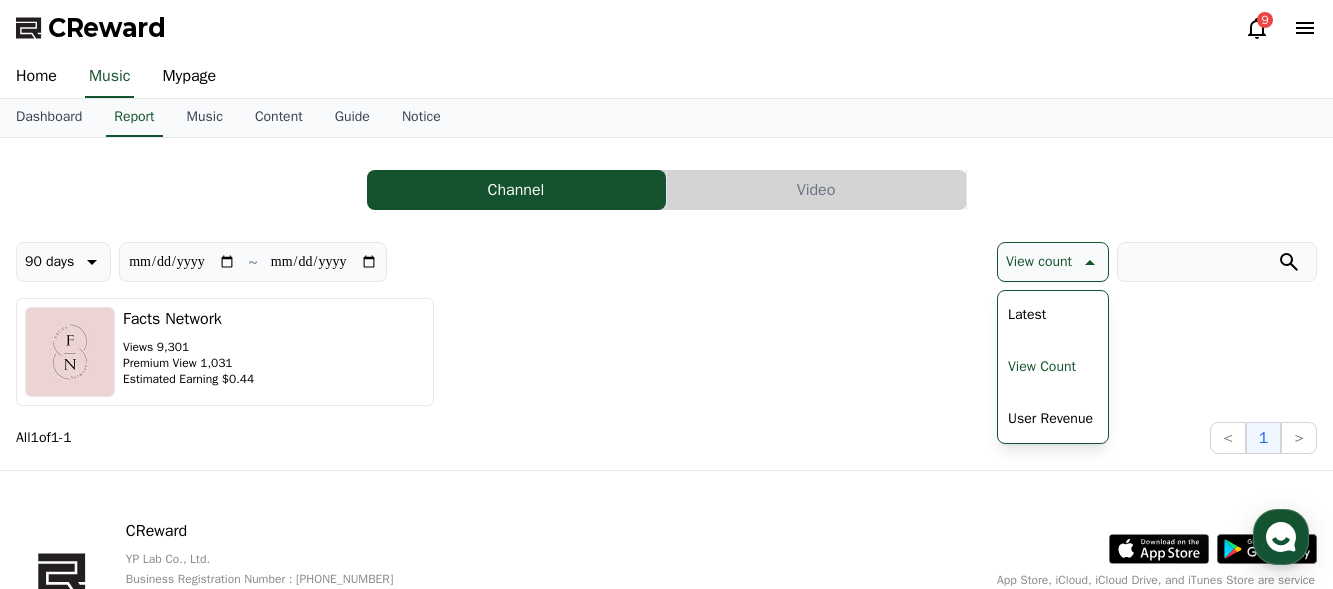 click on "View Count" at bounding box center [1042, 367] 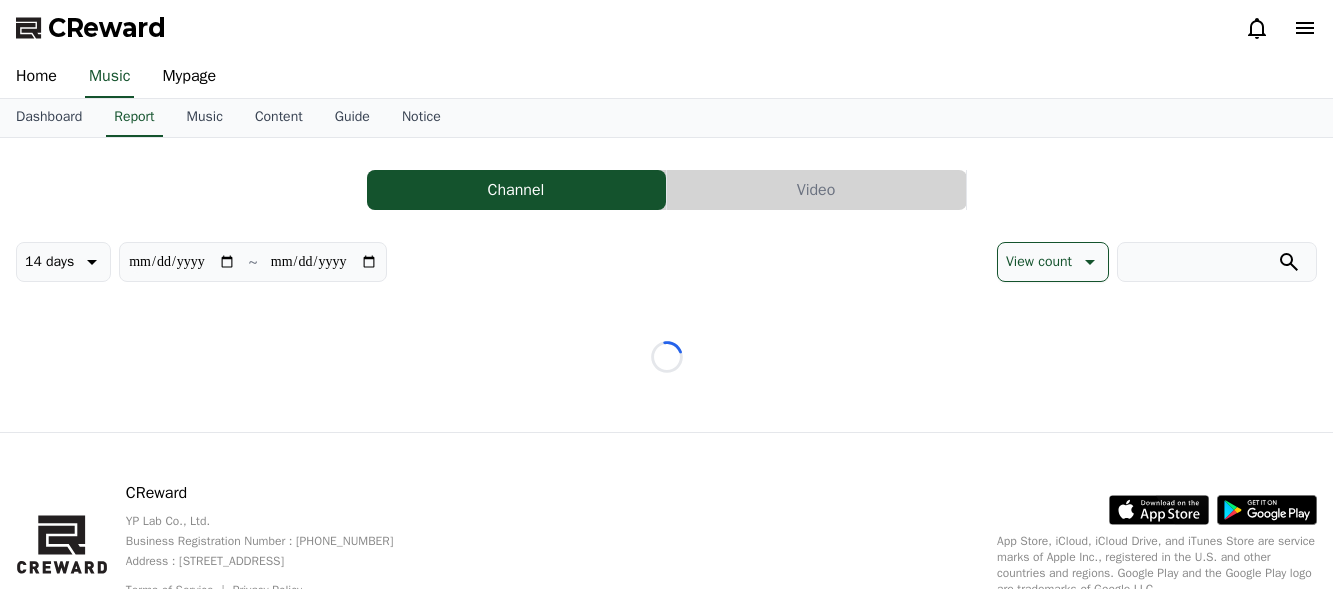 scroll, scrollTop: 0, scrollLeft: 0, axis: both 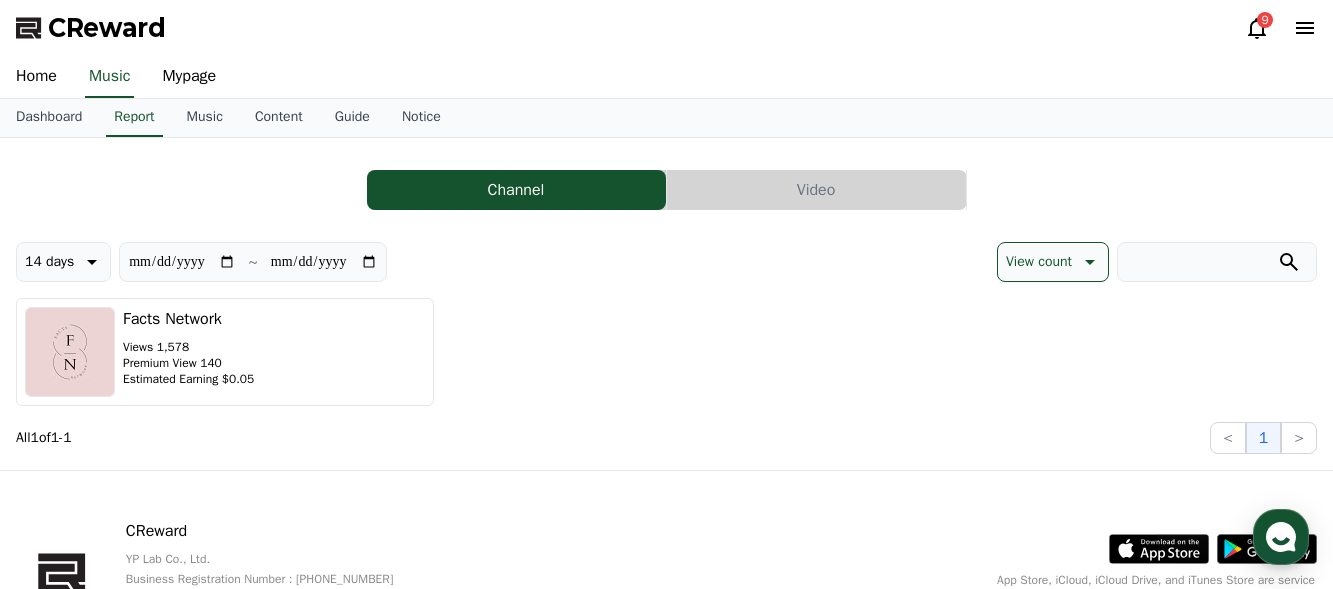 click 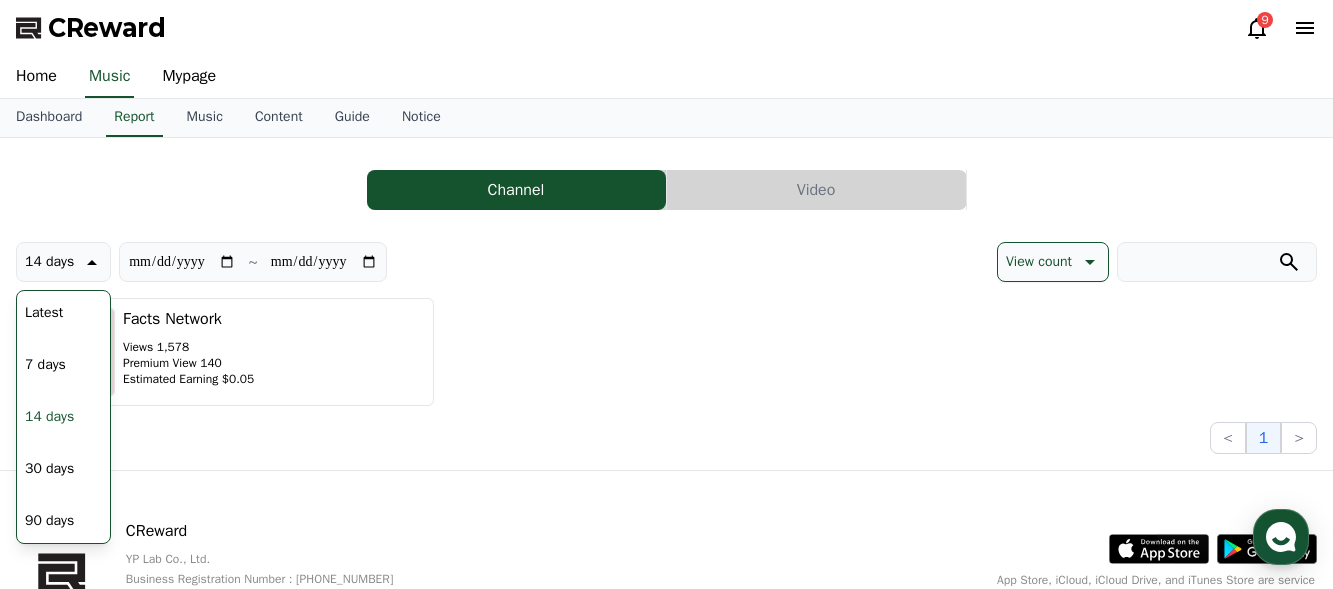 click on "90 days" at bounding box center [49, 521] 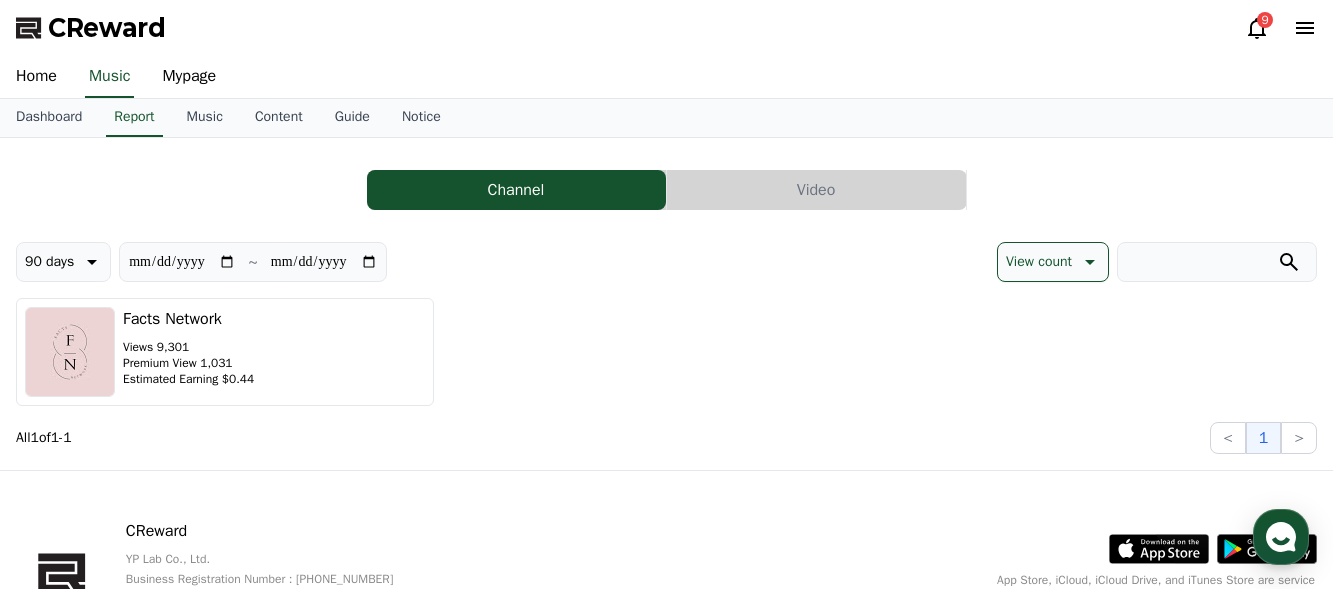 click 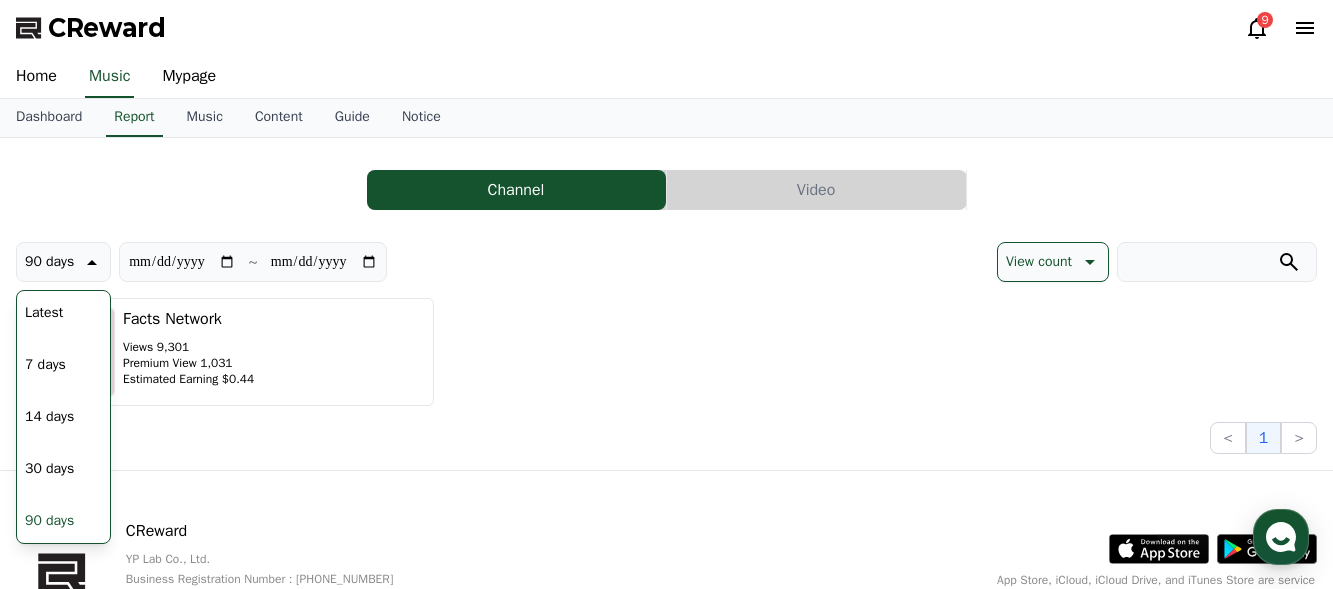 scroll, scrollTop: 130, scrollLeft: 0, axis: vertical 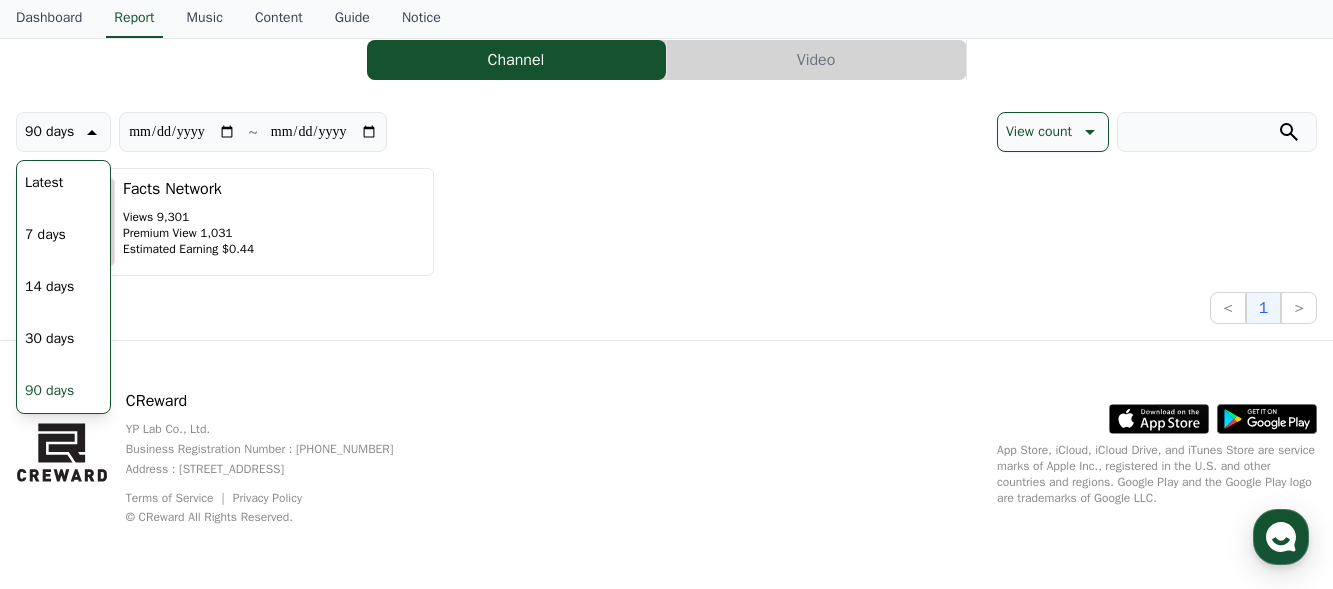 click on "Latest" at bounding box center (44, 183) 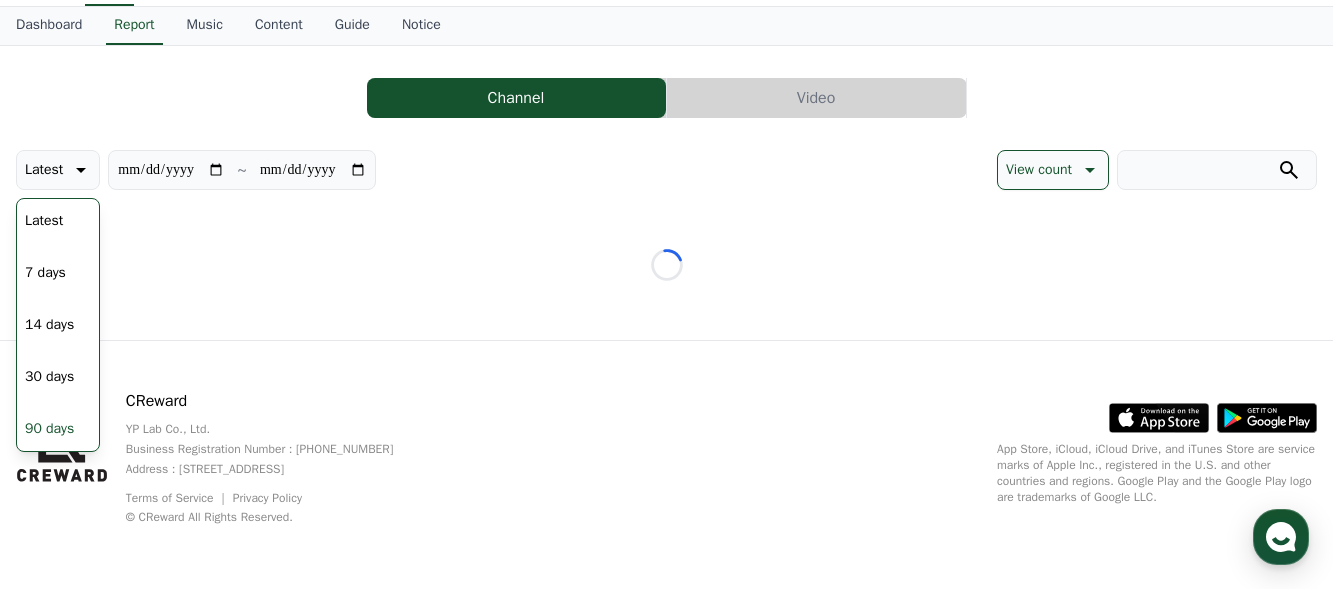scroll, scrollTop: 92, scrollLeft: 0, axis: vertical 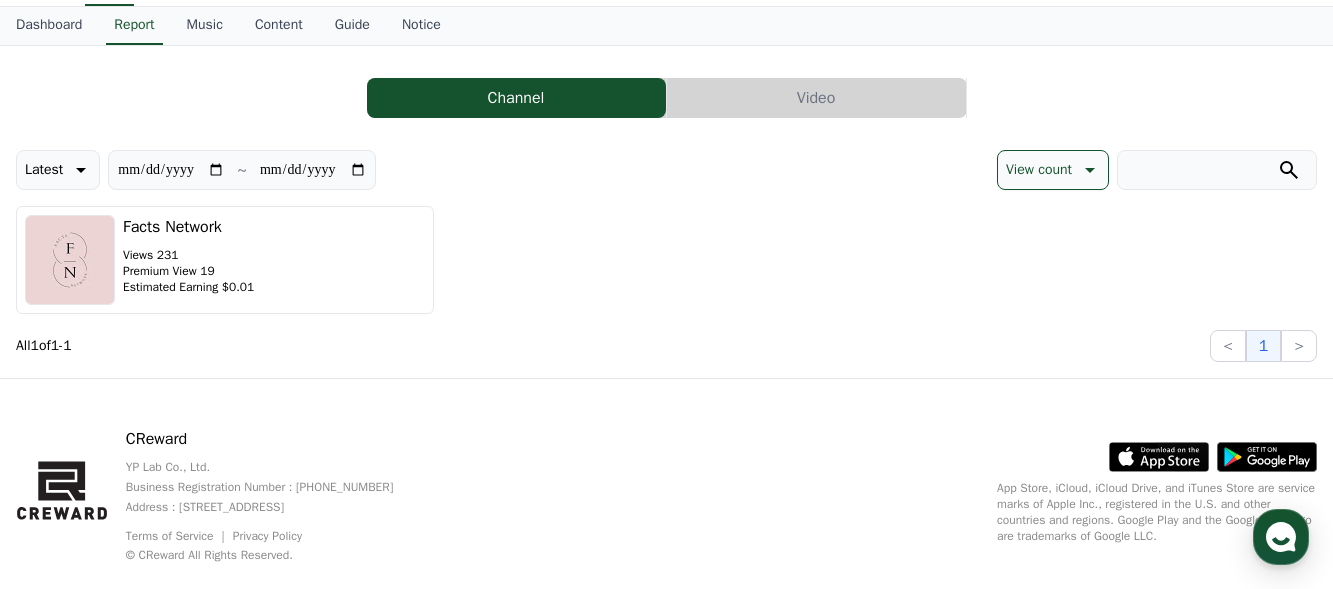click on "Facts Network   Views 231   Premium View 19   Estimated Earning $0.01" at bounding box center [666, 260] 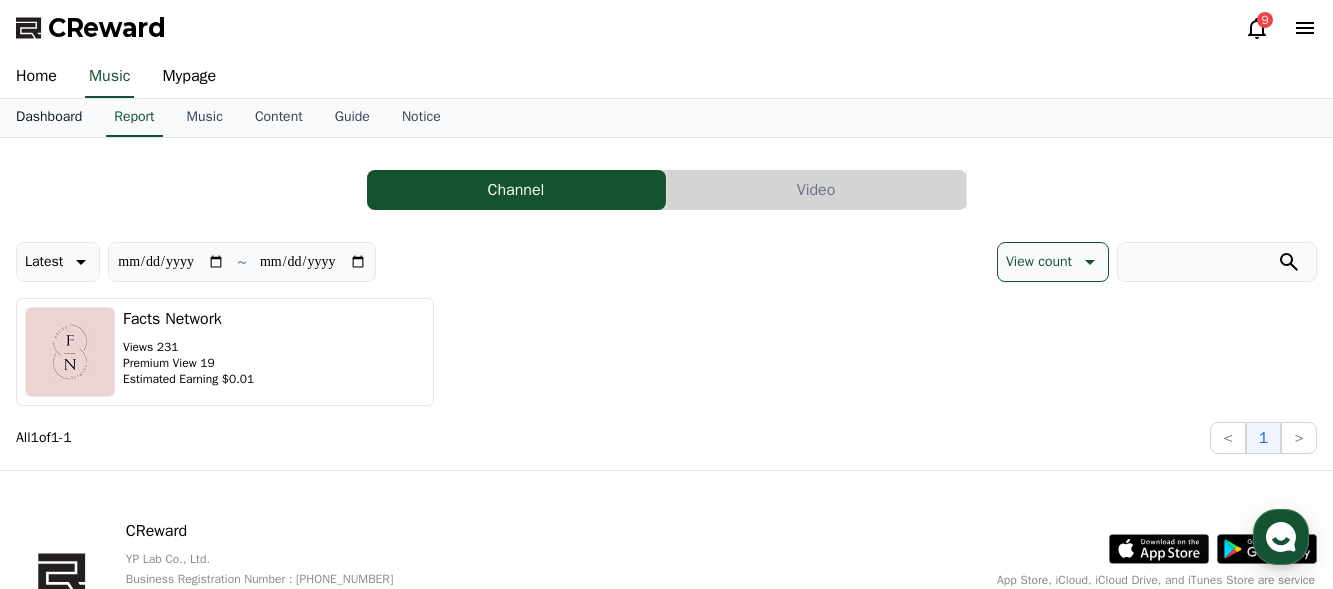 click on "Dashboard" at bounding box center [49, 118] 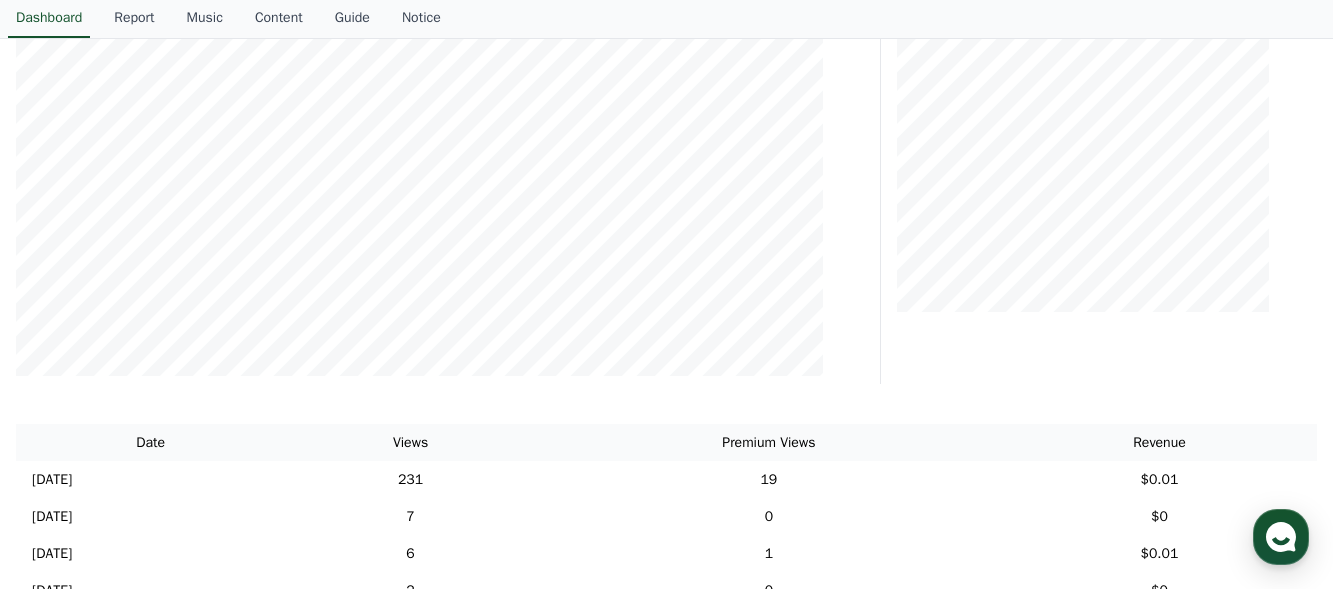 scroll, scrollTop: 91, scrollLeft: 0, axis: vertical 